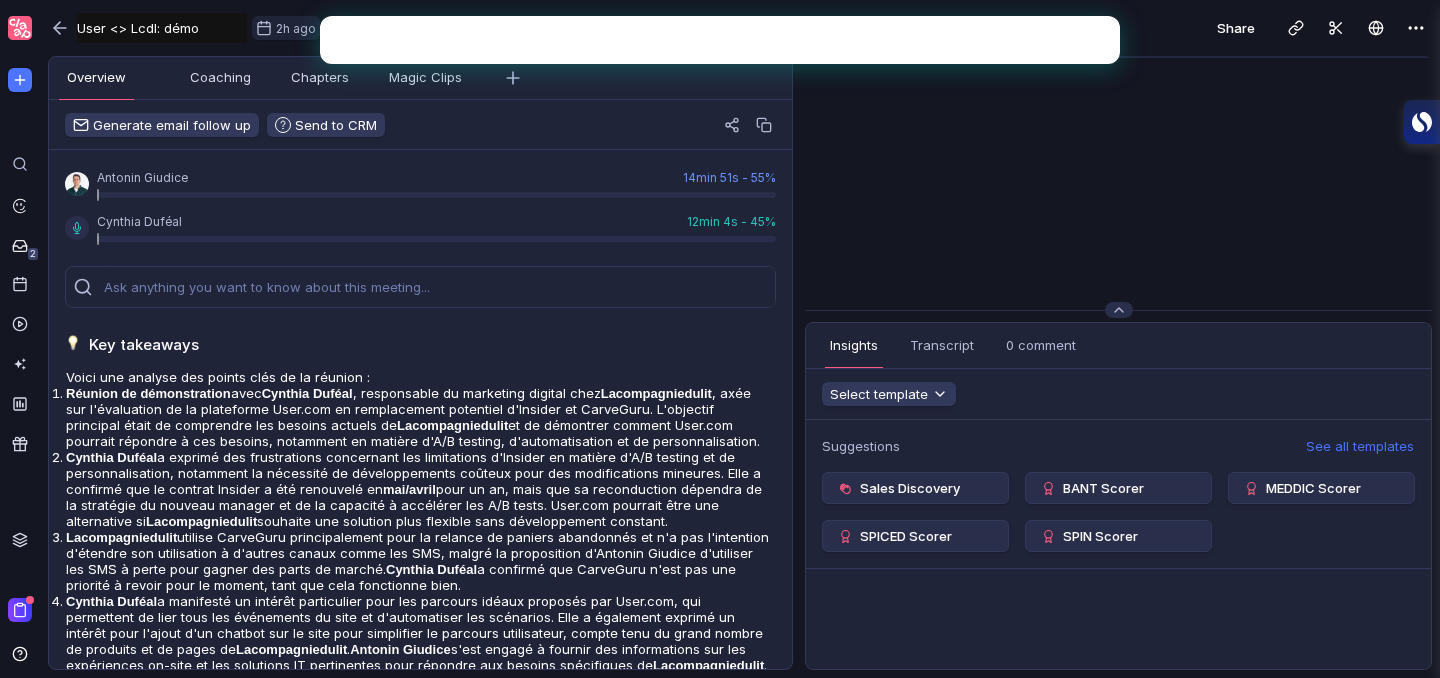 scroll, scrollTop: 0, scrollLeft: 0, axis: both 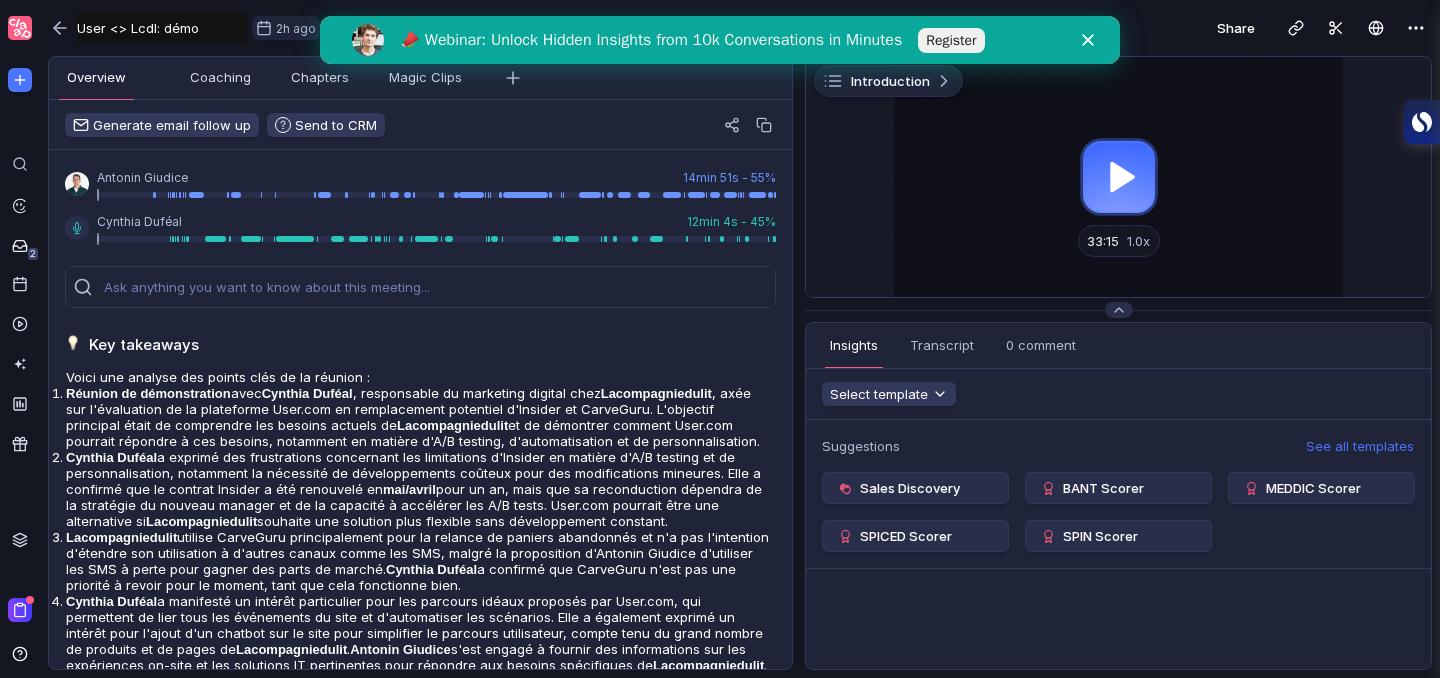 click at bounding box center (1118, 177) 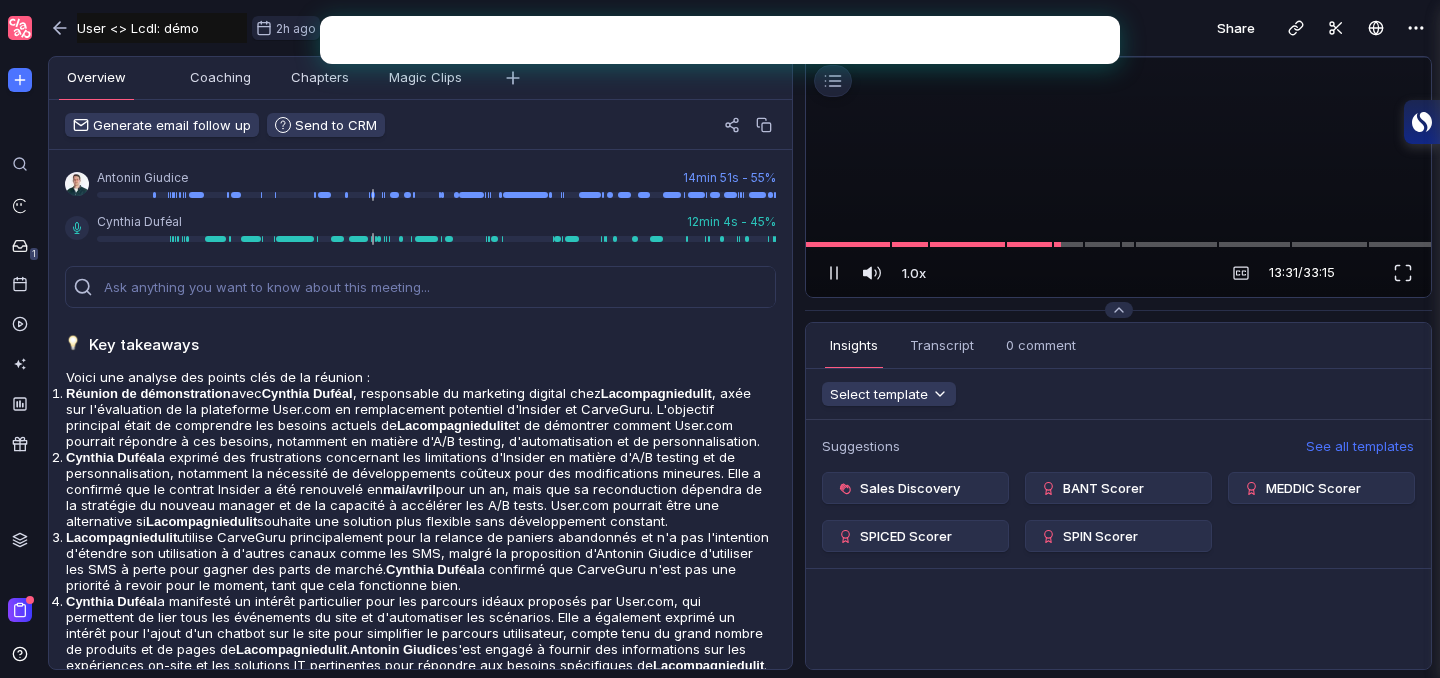 scroll, scrollTop: 0, scrollLeft: 0, axis: both 